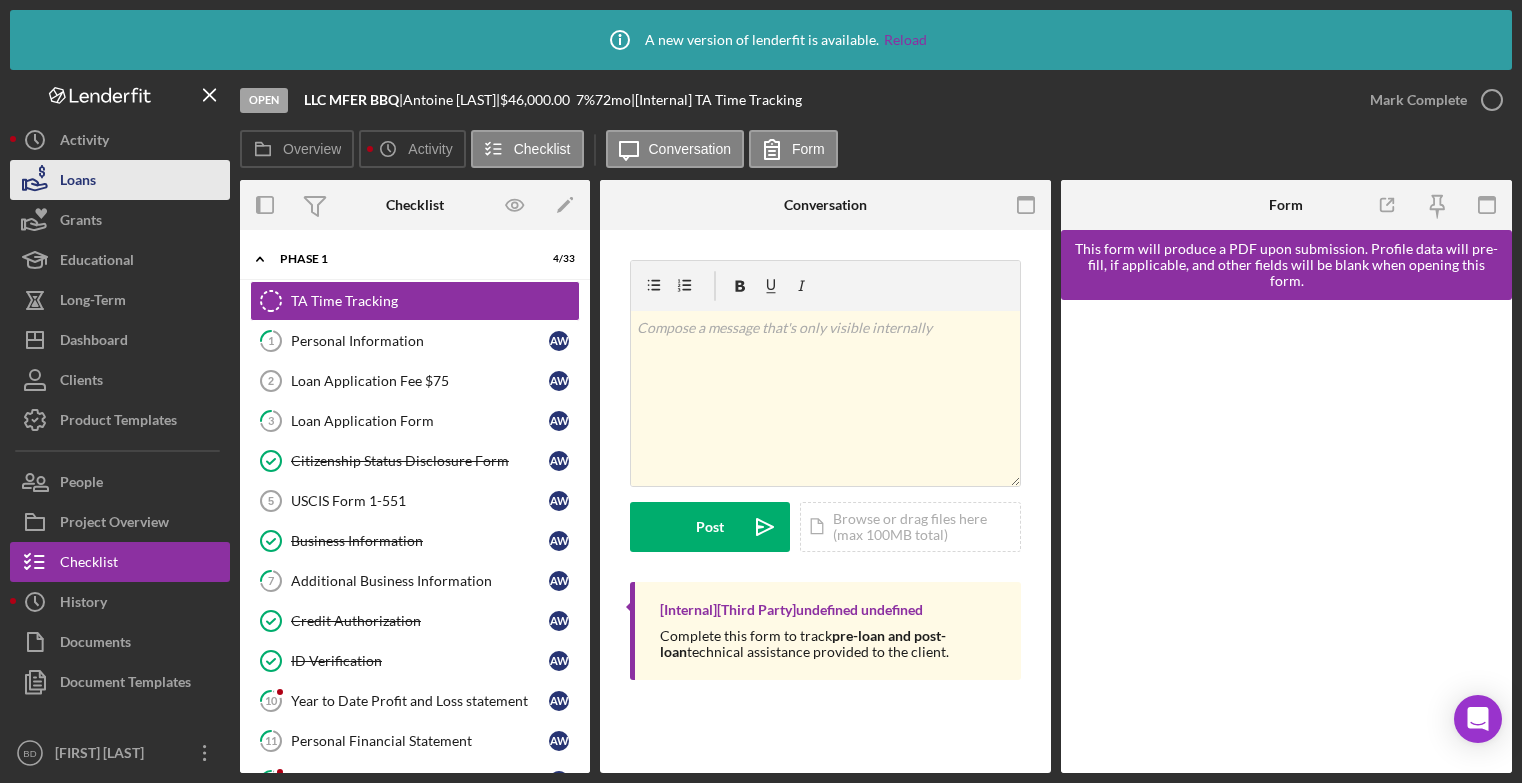 scroll, scrollTop: 0, scrollLeft: 0, axis: both 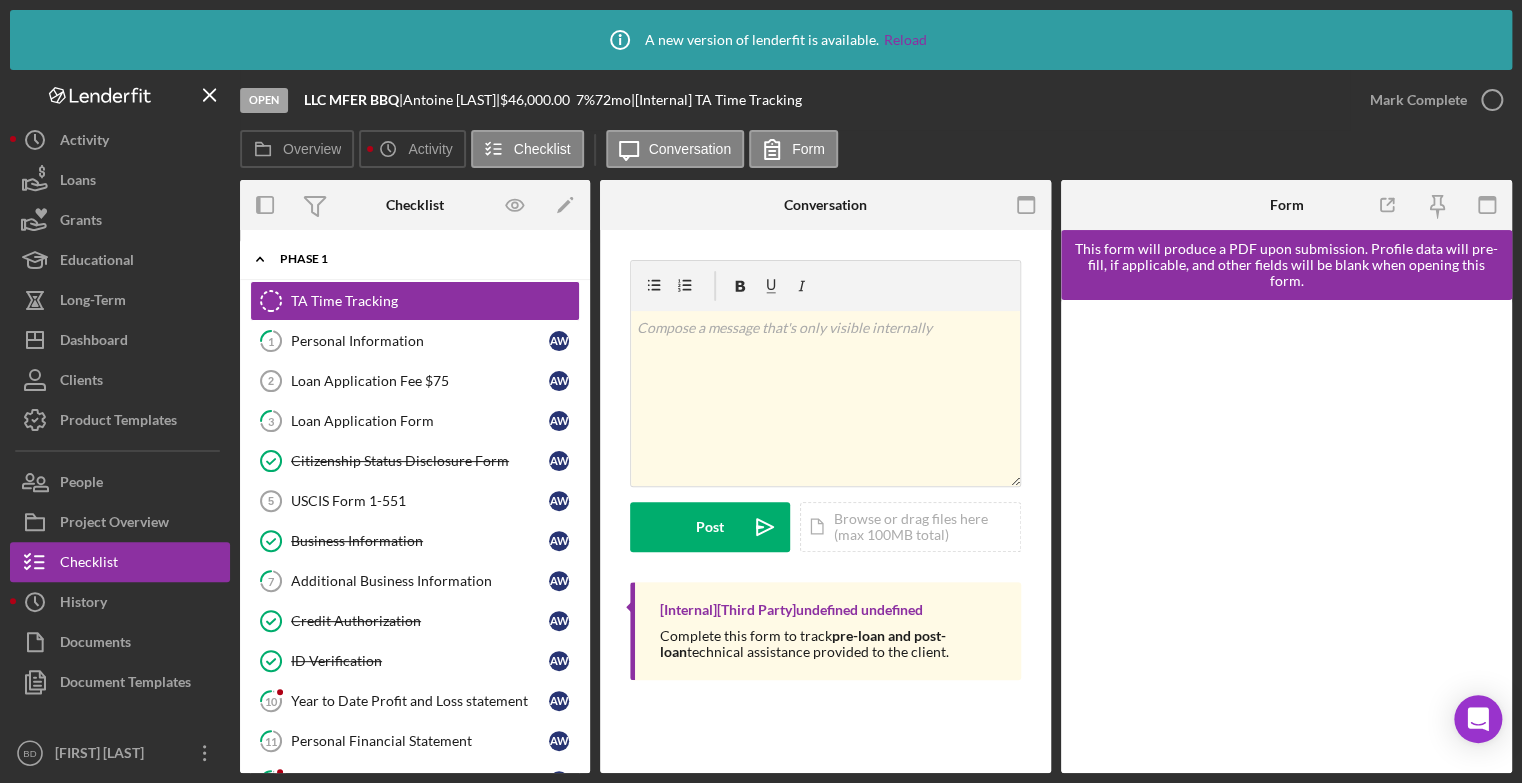 click on "Phase 1" at bounding box center [422, 259] 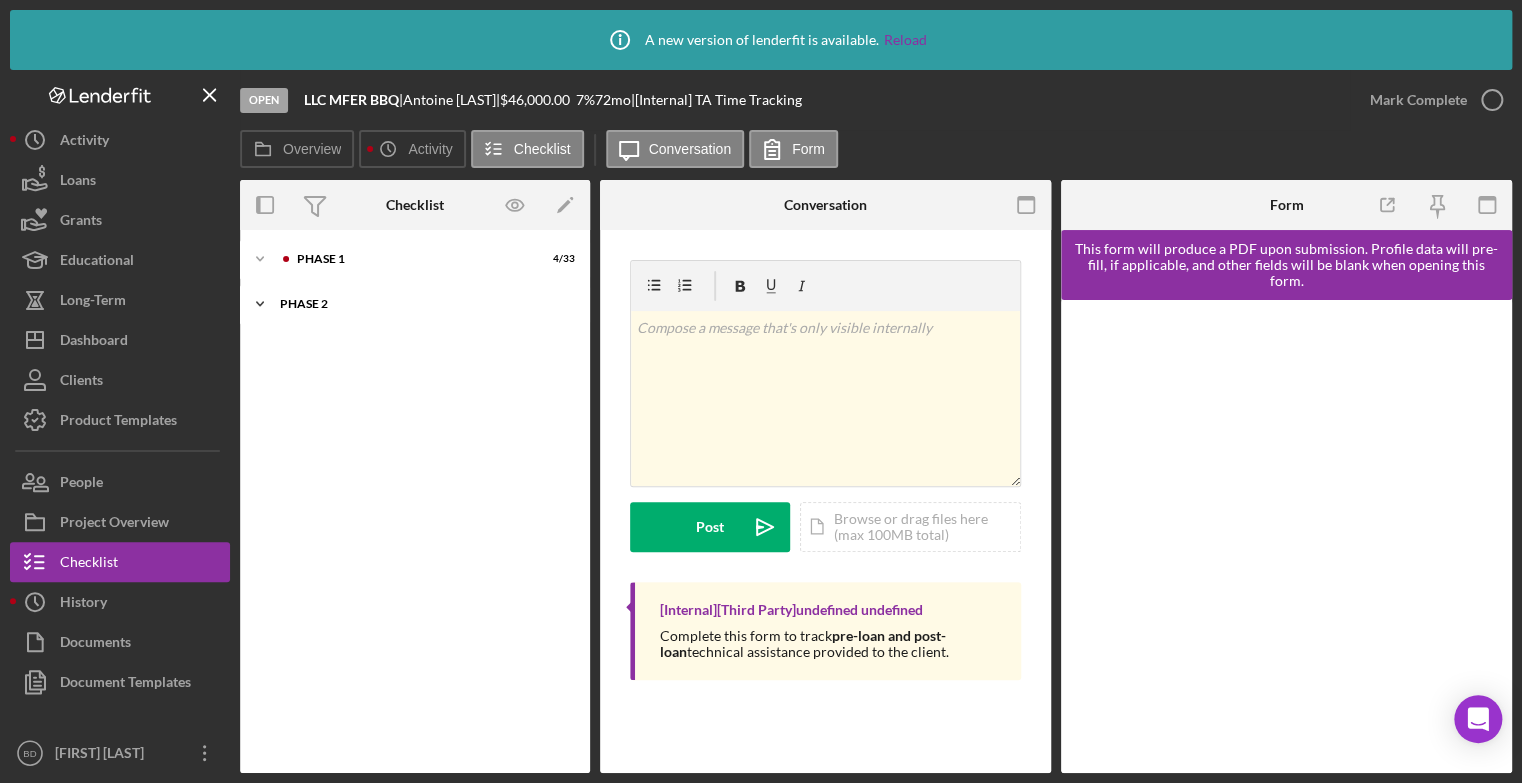 click on "Phase 2" at bounding box center (422, 304) 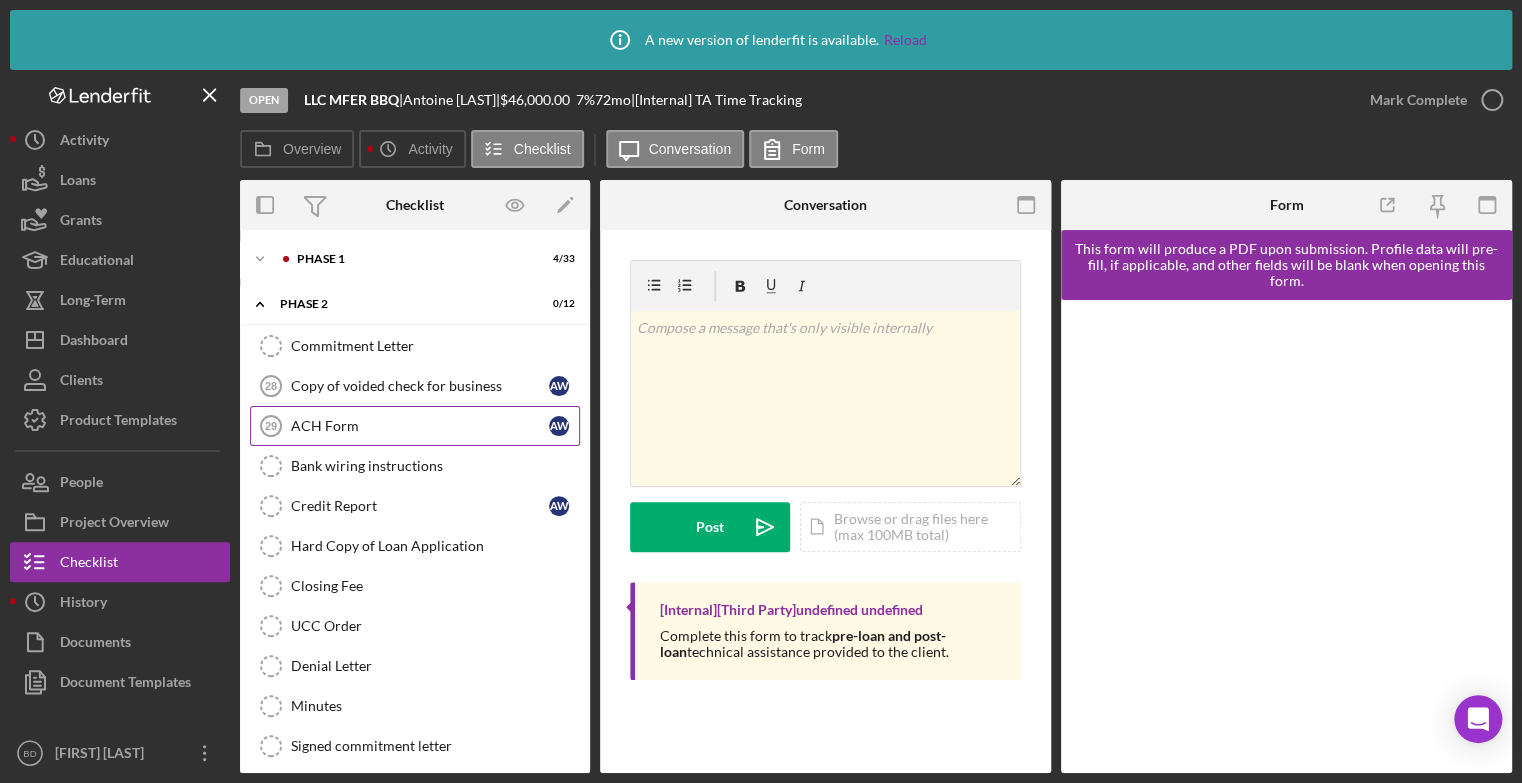 click on "ACH Form" at bounding box center [420, 426] 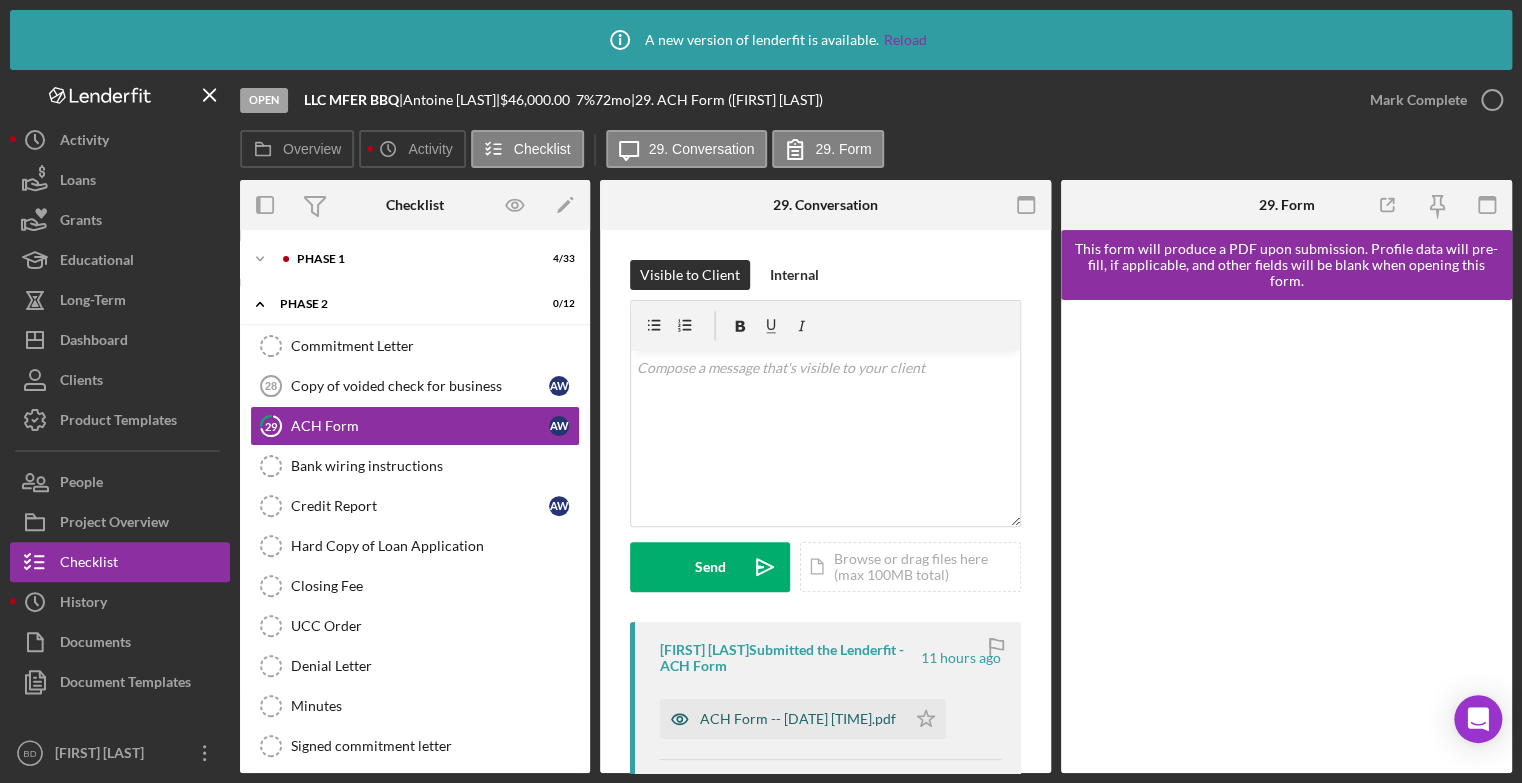 click on "ACH Form  -- [DATE] [TIME].pdf" at bounding box center (798, 719) 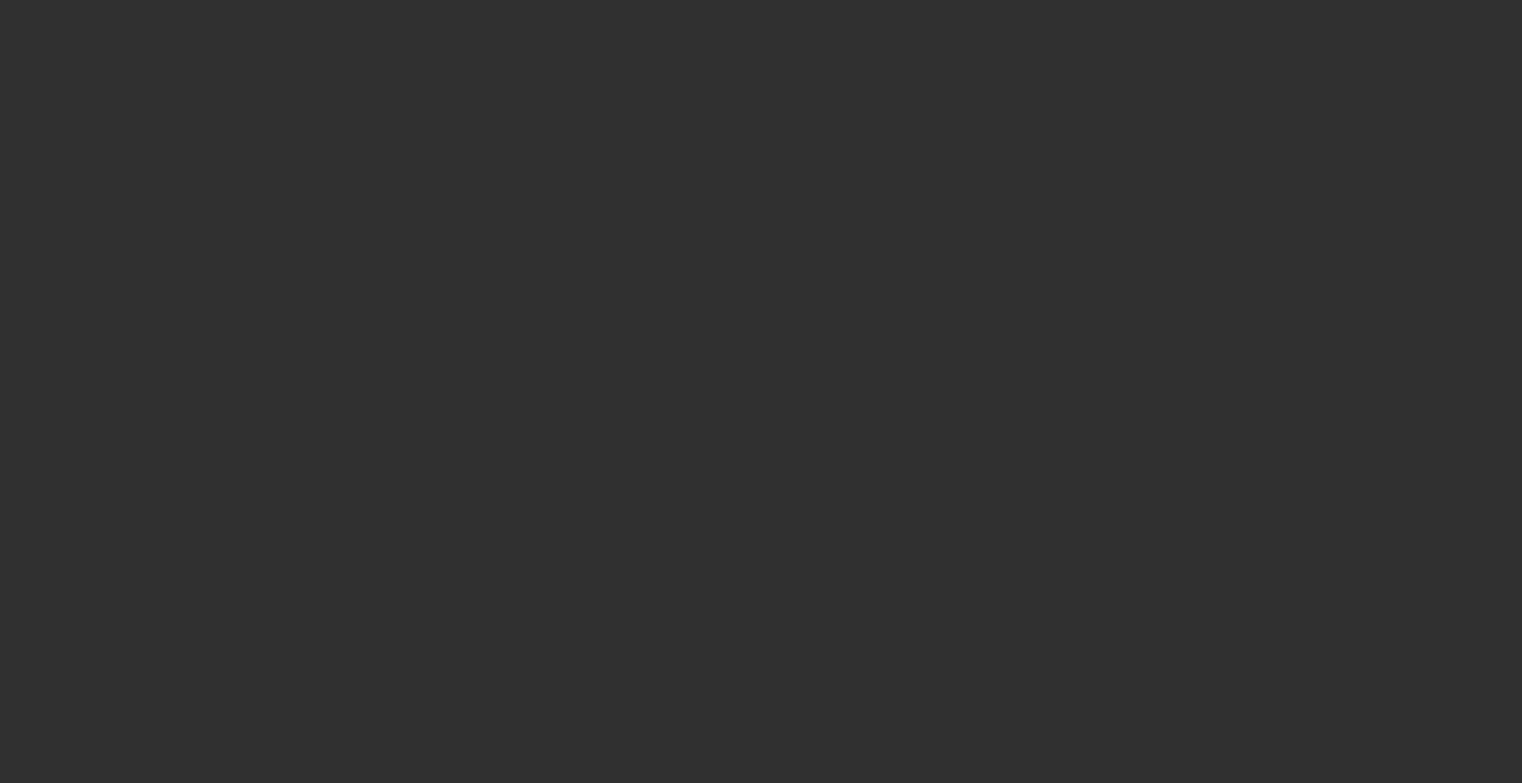 scroll, scrollTop: 0, scrollLeft: 0, axis: both 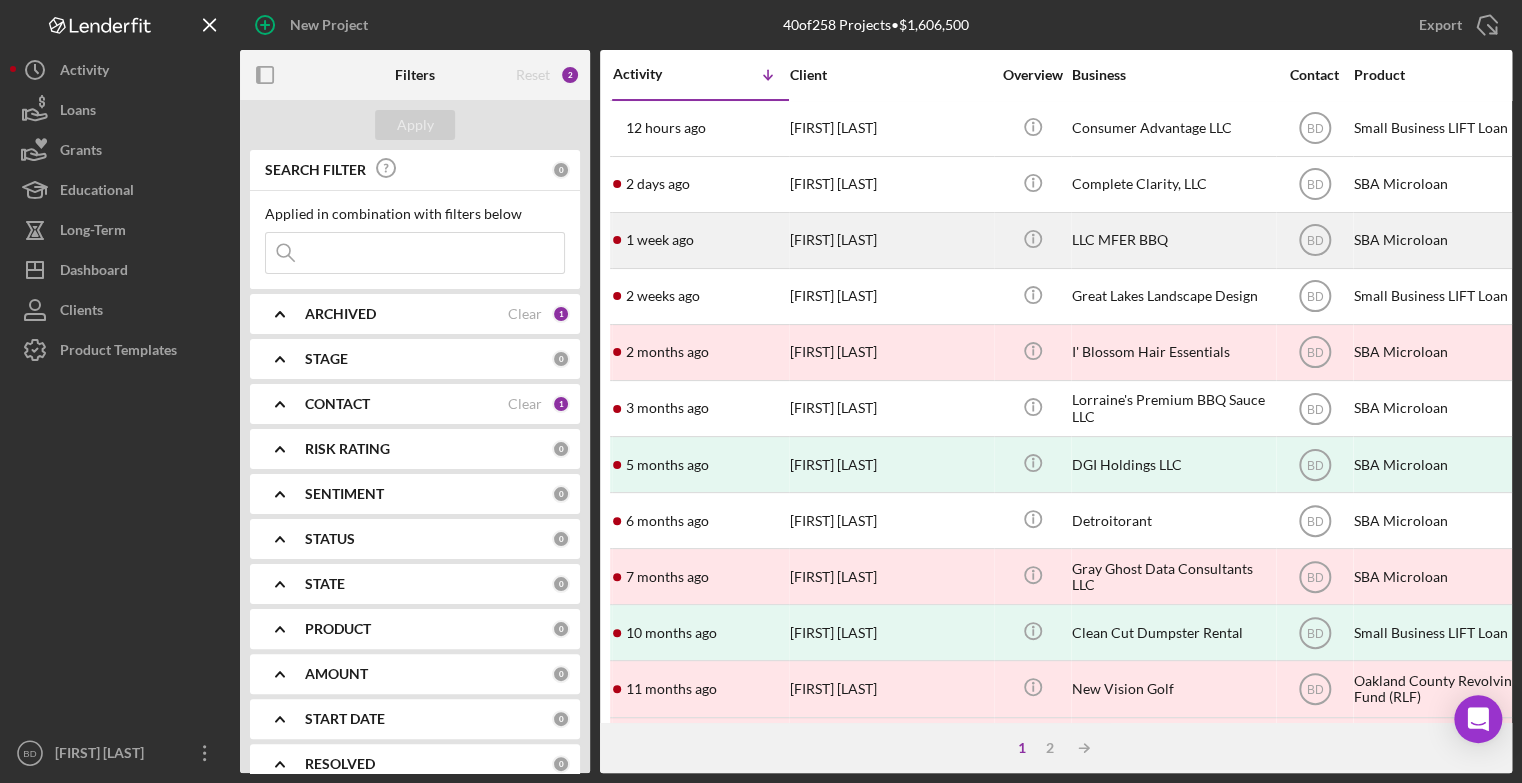 click on "[TIME] ago [FIRST] [LAST]" at bounding box center [700, 240] 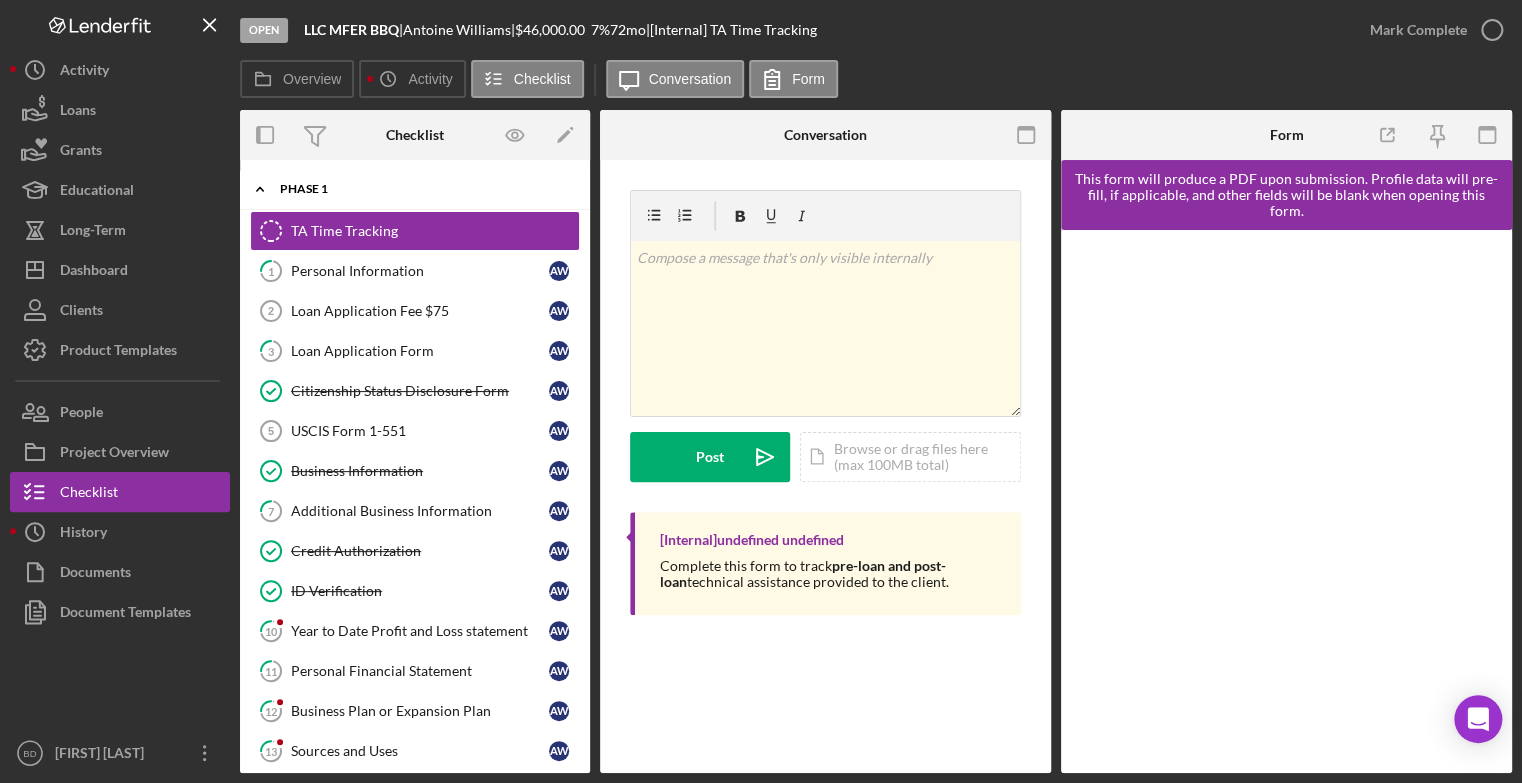 click on "Phase 1" at bounding box center (422, 189) 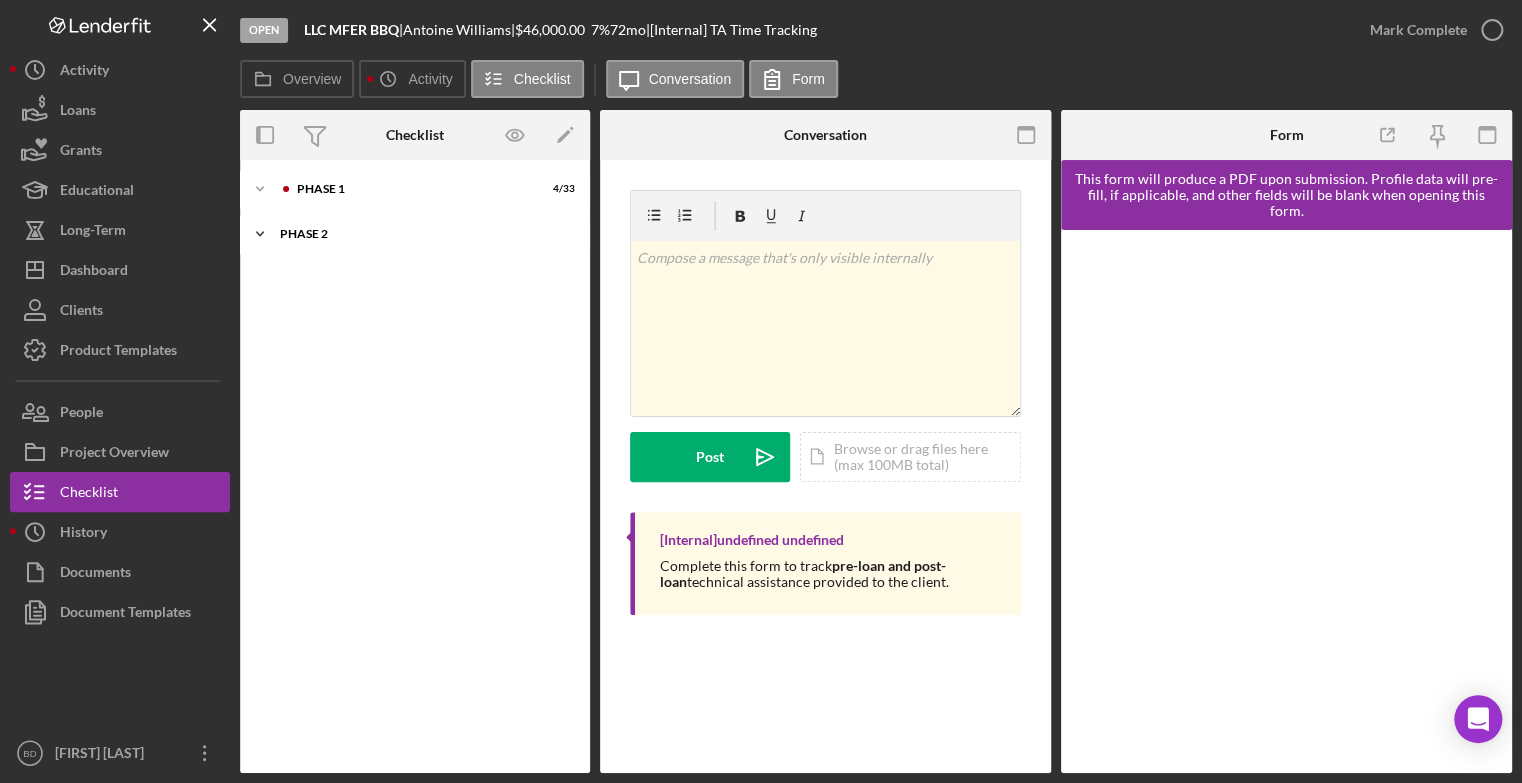 click on "Phase 2" at bounding box center (422, 234) 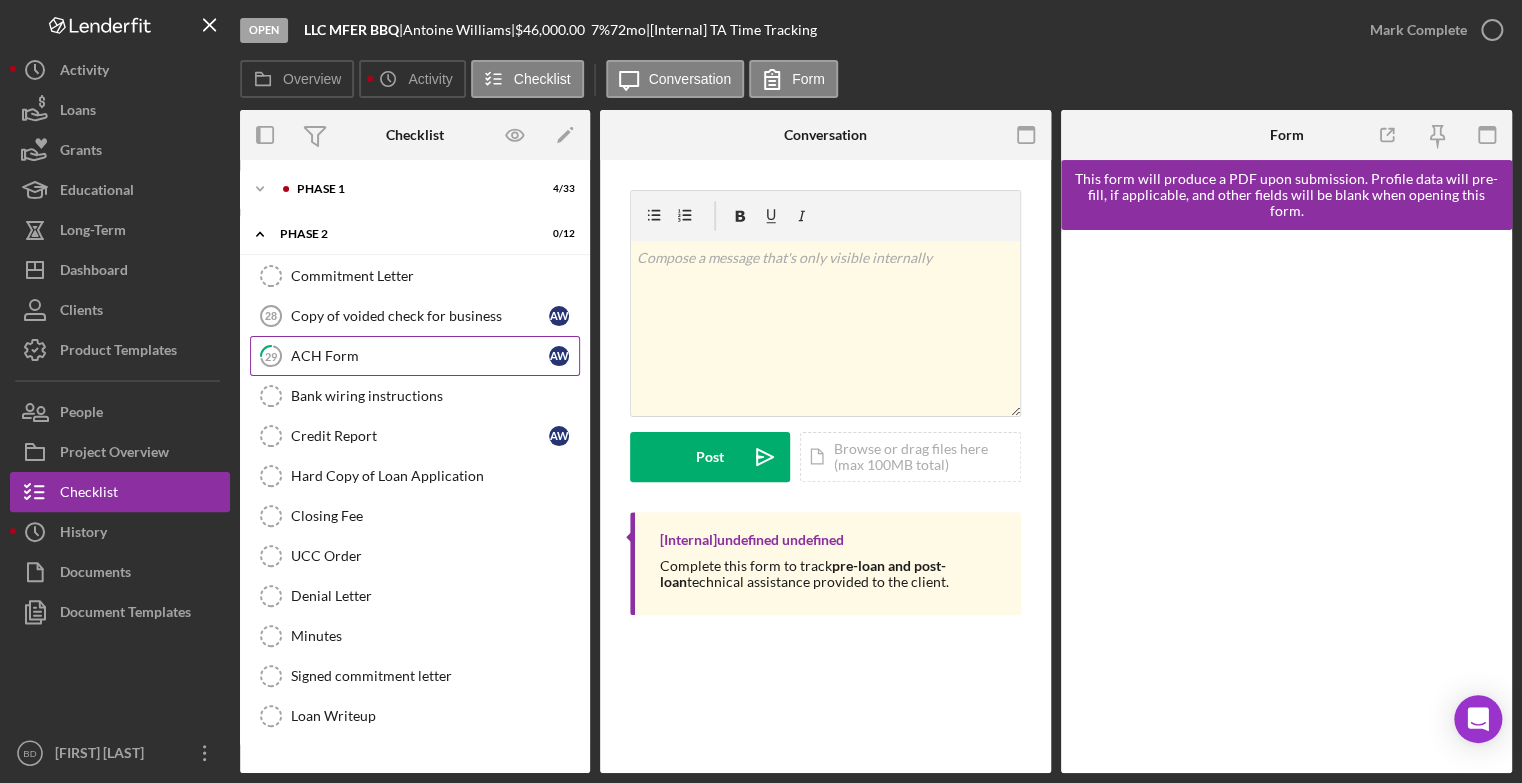click on "ACH Form" at bounding box center [420, 356] 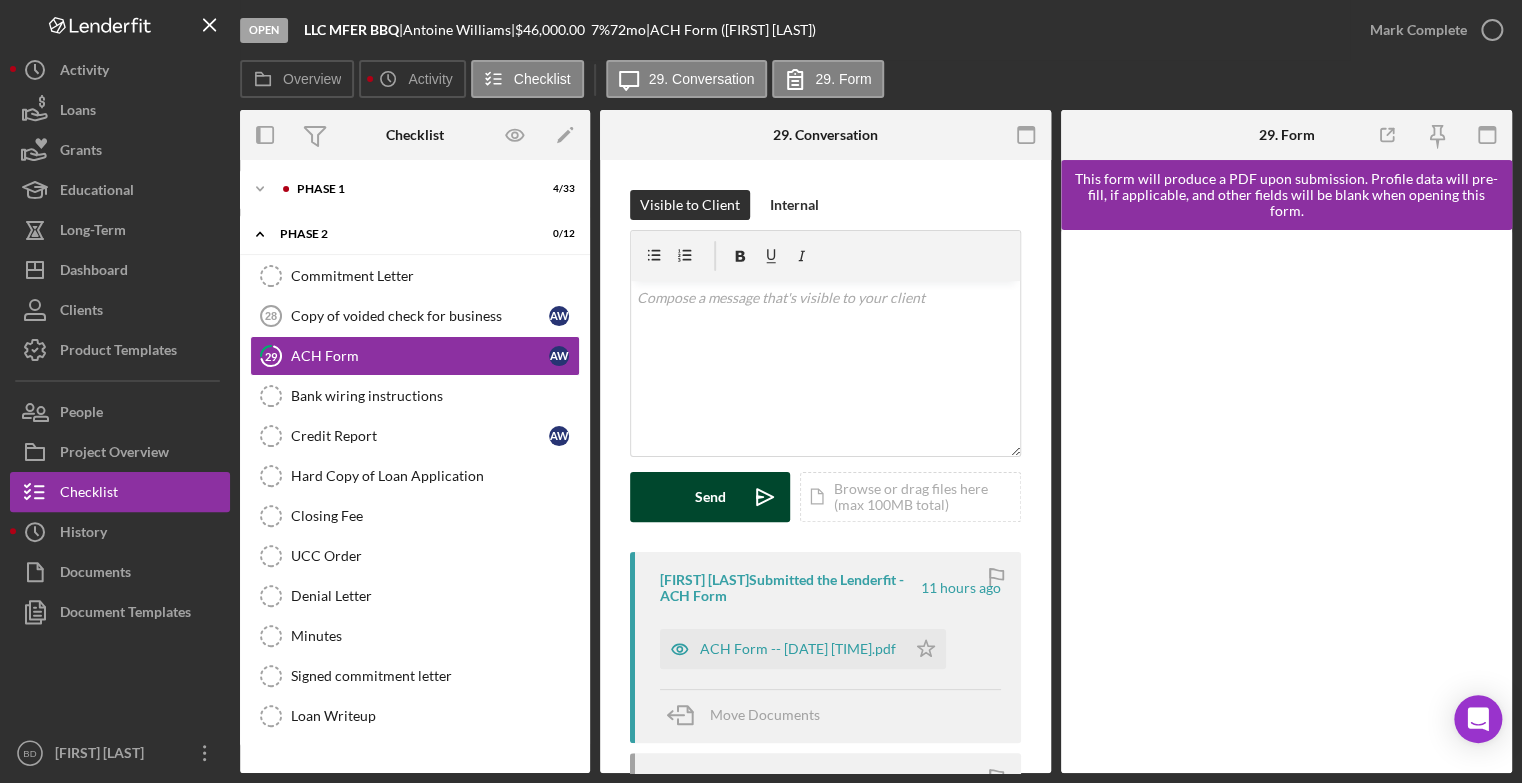 click on "Send" at bounding box center [710, 497] 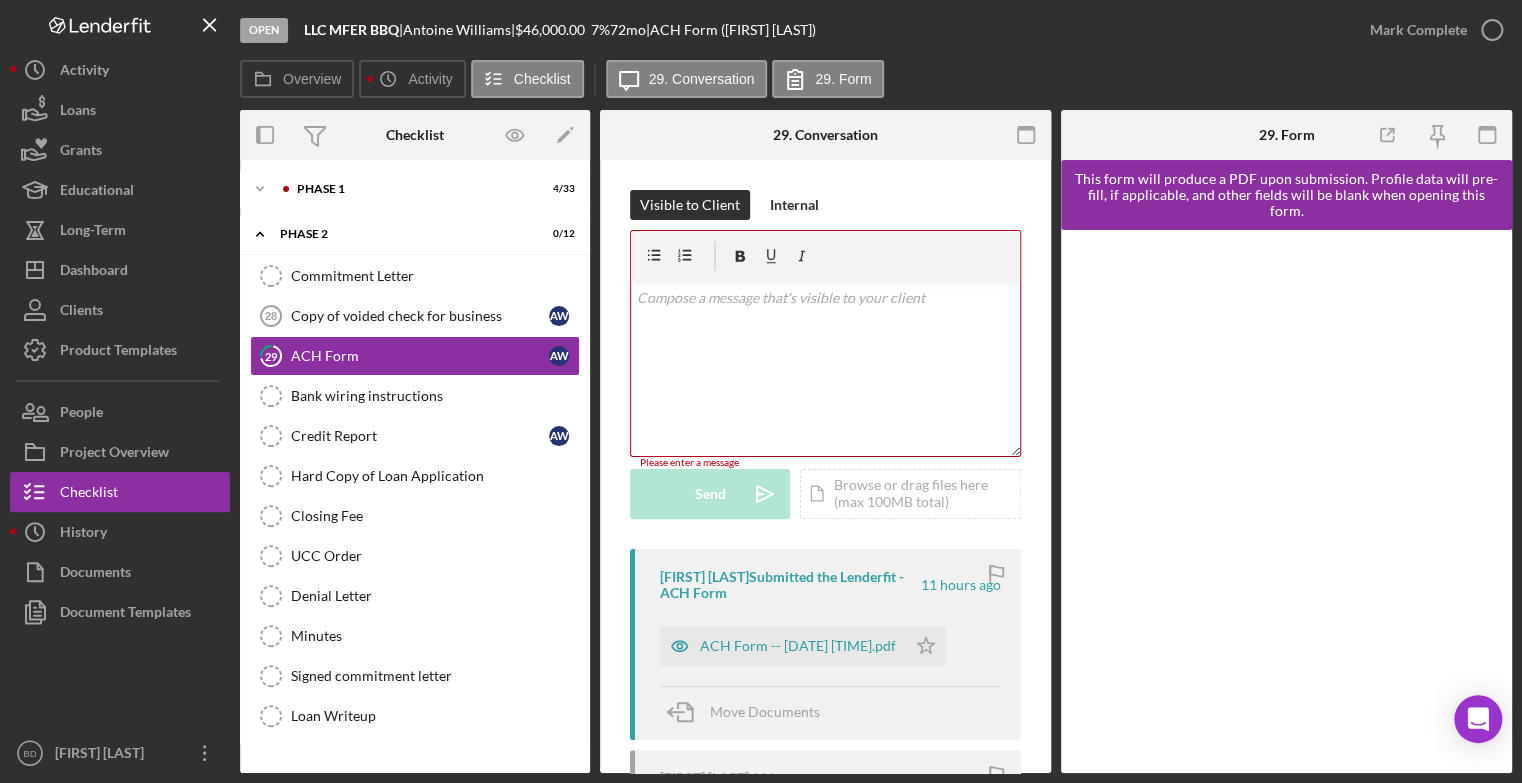 click on "Visible to Client Internal v Color teal Color pink Remove color Add row above Add row below Add column before Add column after Merge cells Split cells Remove column Remove row Remove table Please enter a message Please enter a message Send Icon/icon-invite-send Icon/Document Browse or drag files here (max 100MB total) Tap to choose files or take a photo Cancel Send Icon/icon-invite-send" at bounding box center [825, 369] 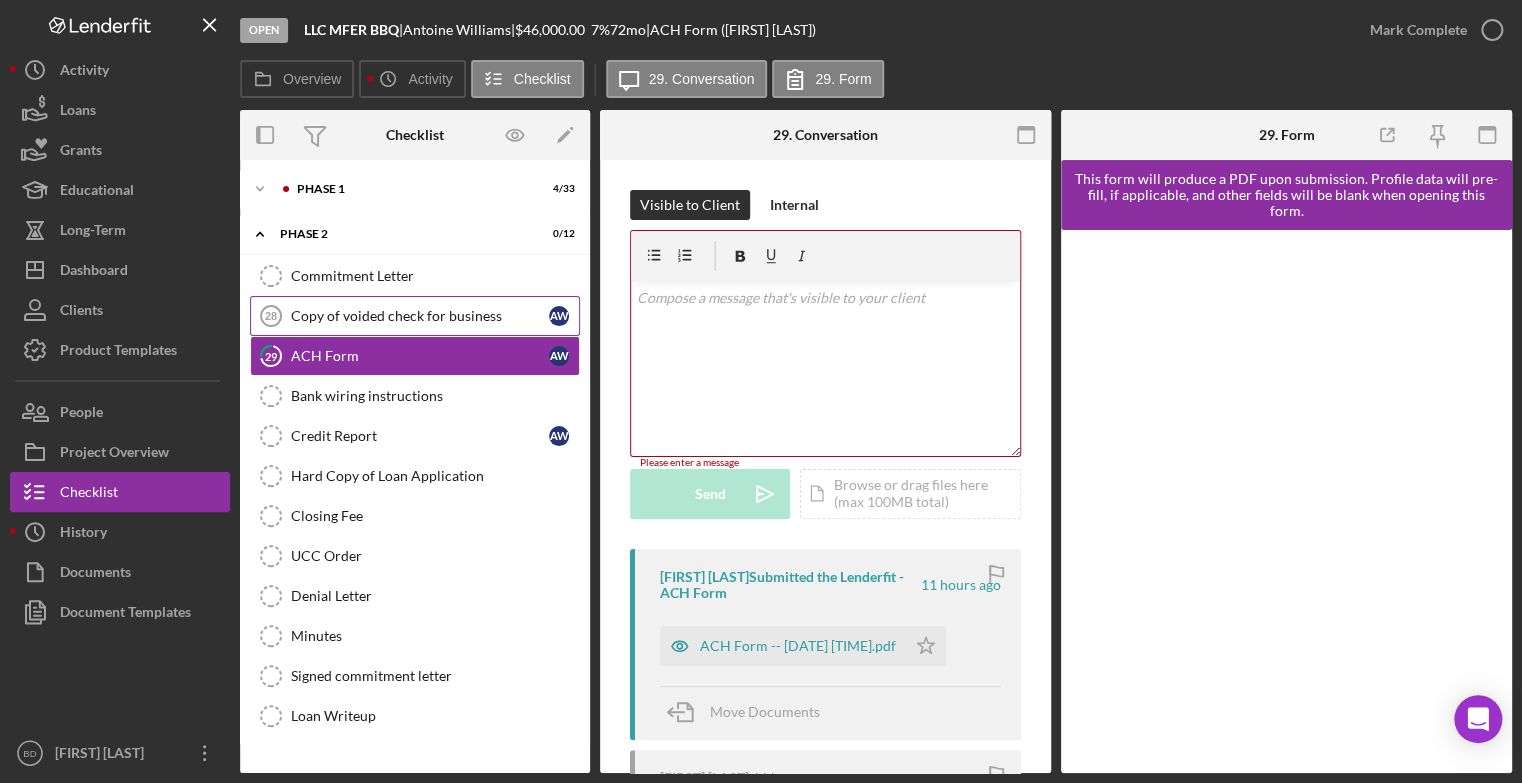 click on "Copy of voided check for business" at bounding box center (420, 316) 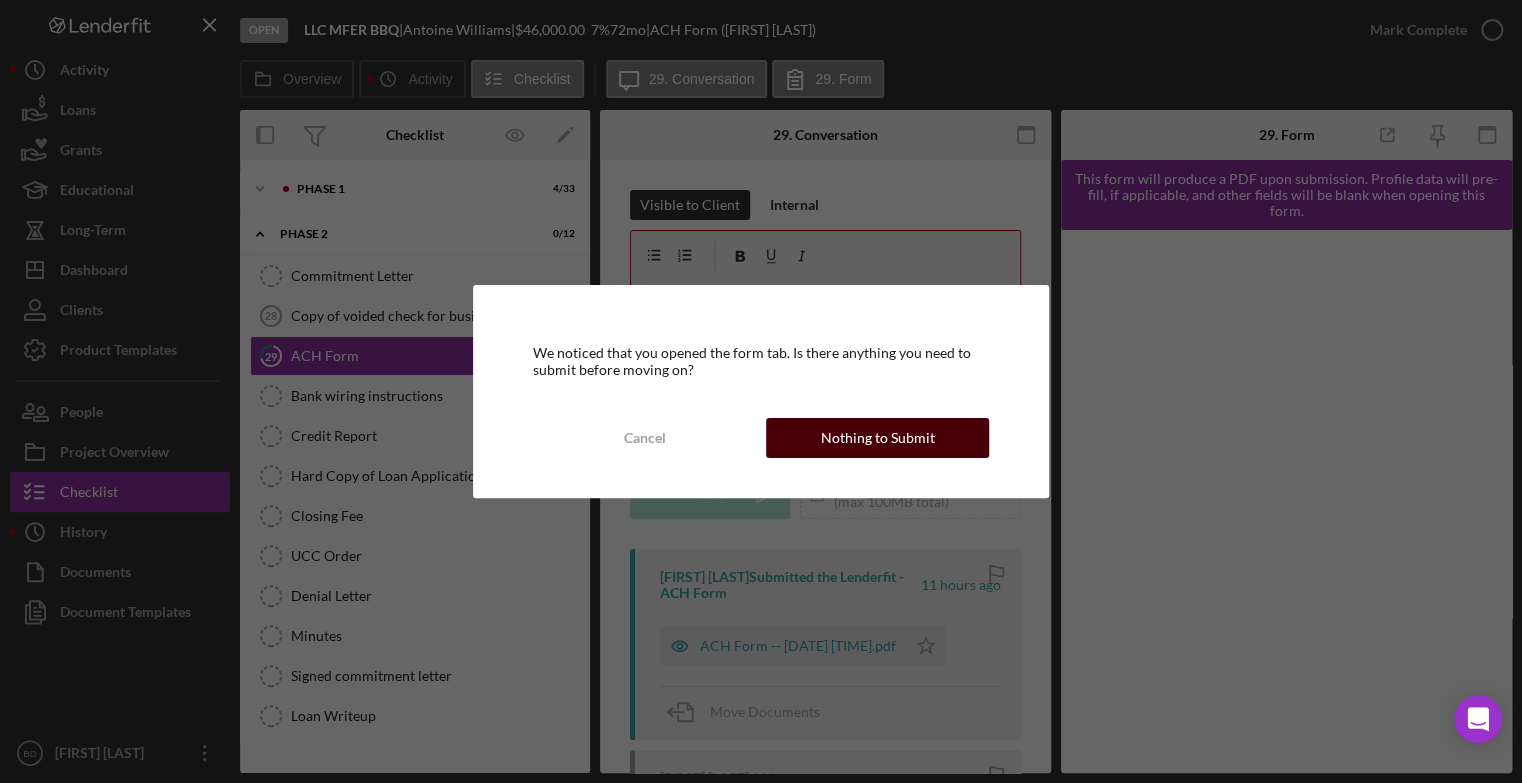 click on "Nothing to Submit" at bounding box center (878, 438) 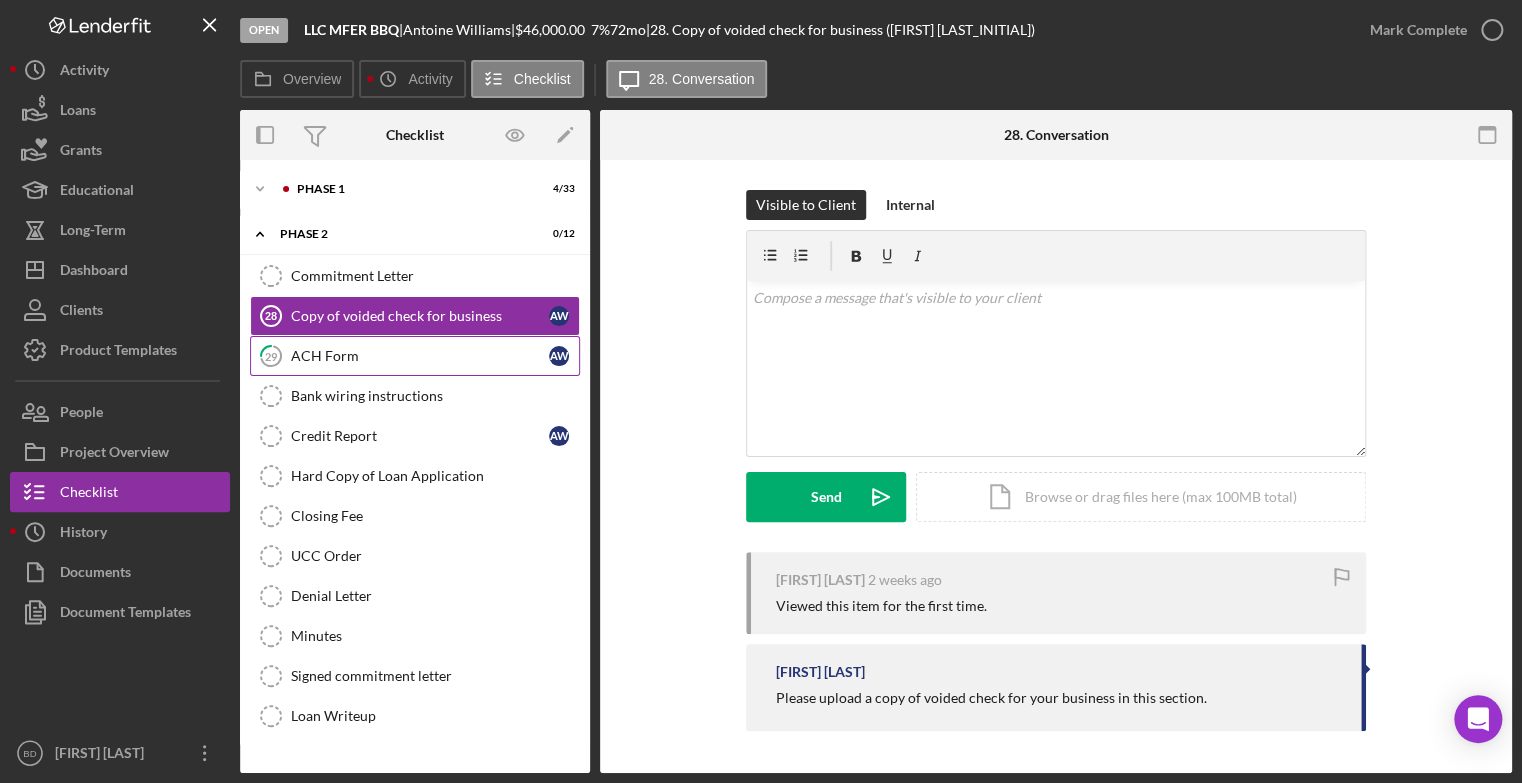 click on "ACH Form" at bounding box center (420, 356) 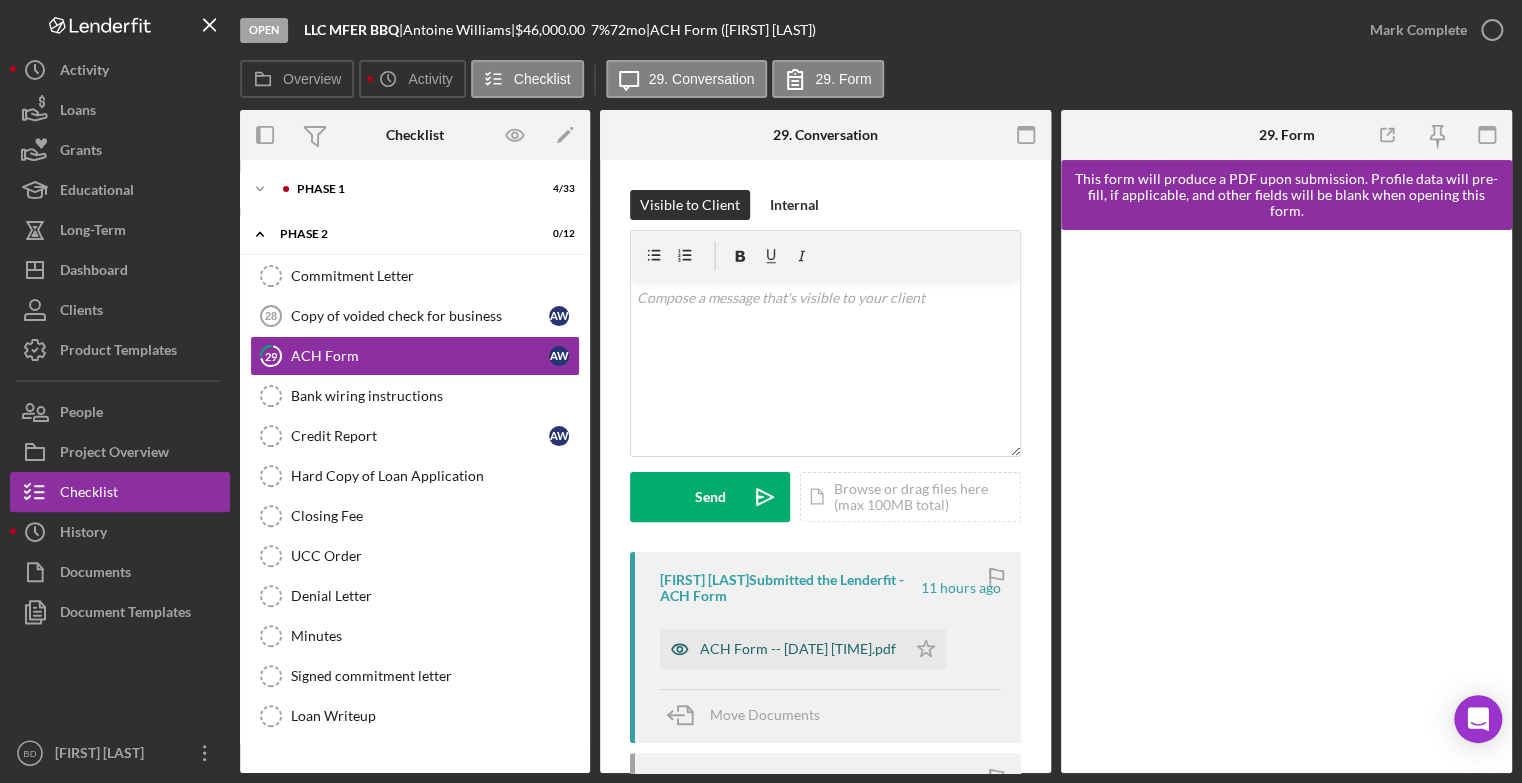click on "ACH Form  -- [DATE] [TIME].pdf" at bounding box center [798, 649] 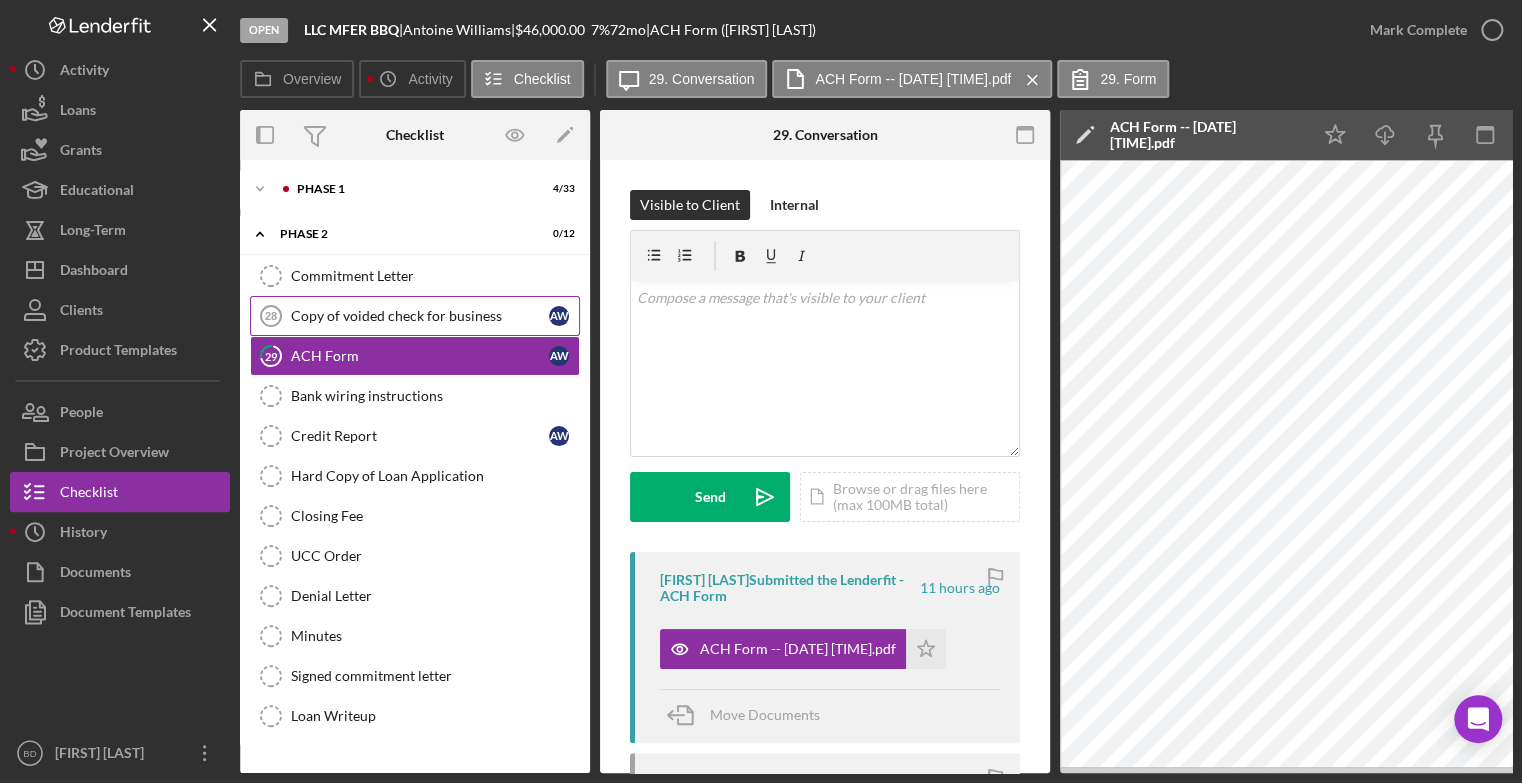 click on "Copy of voided check for business" at bounding box center [420, 316] 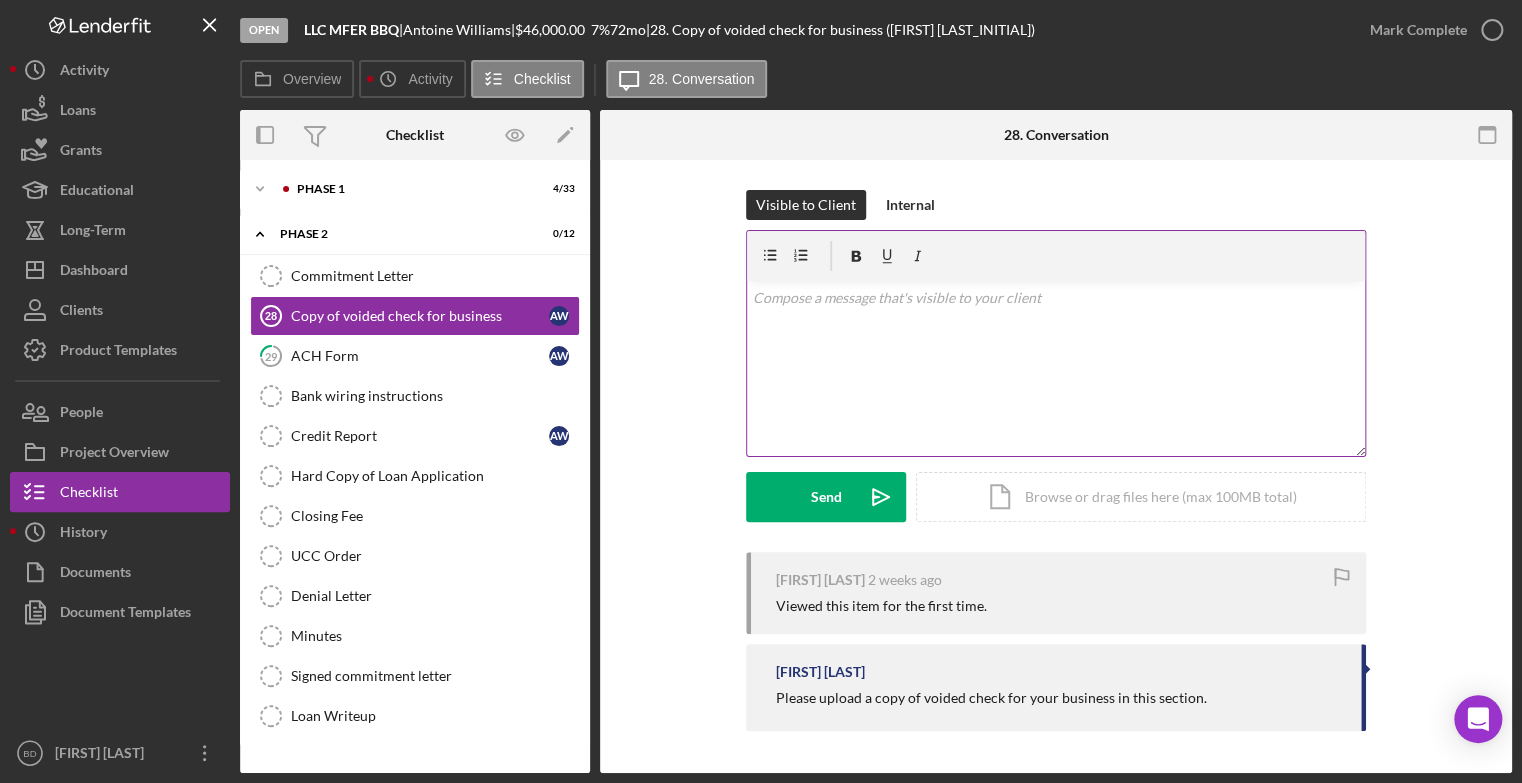 click at bounding box center (1056, 298) 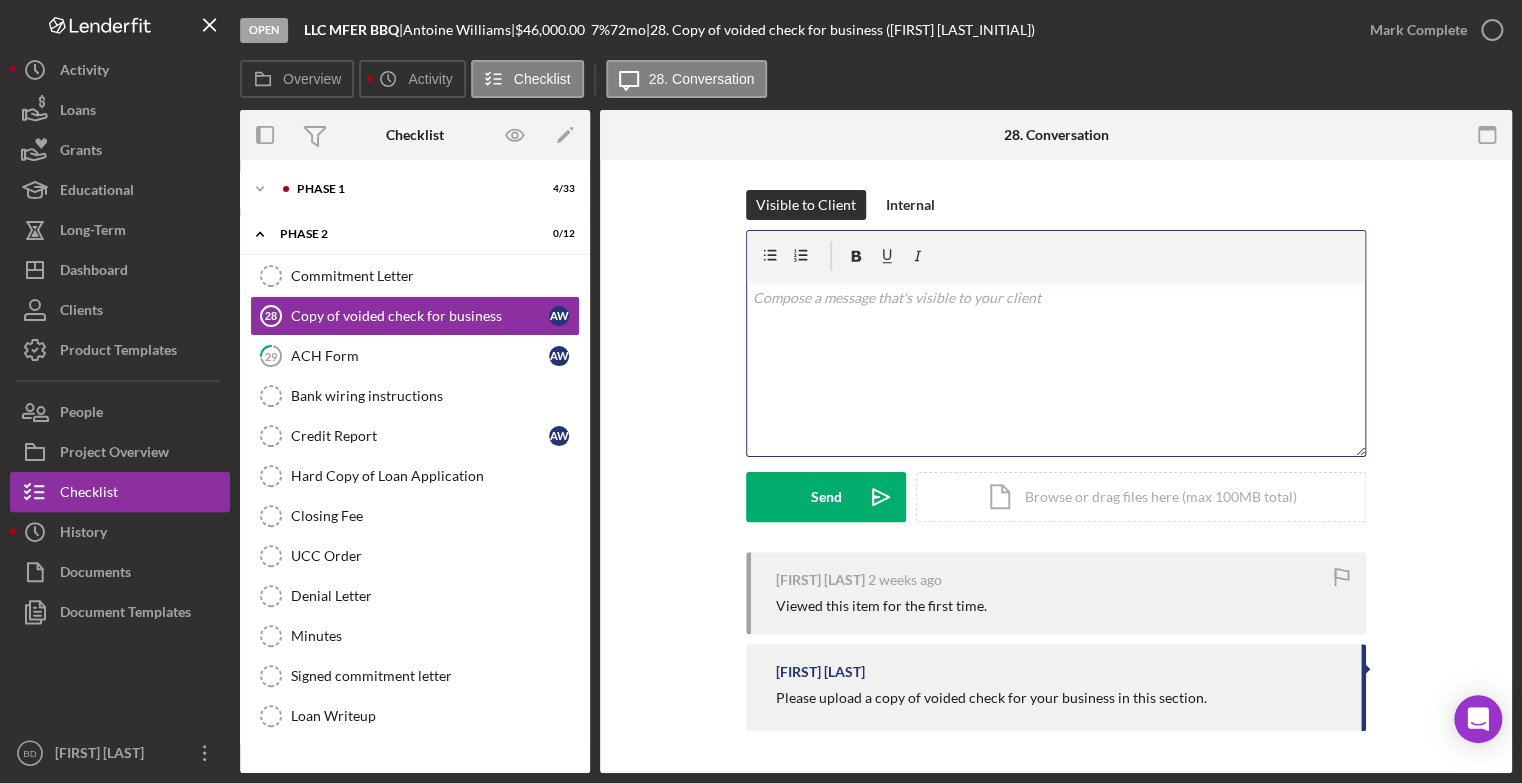 type 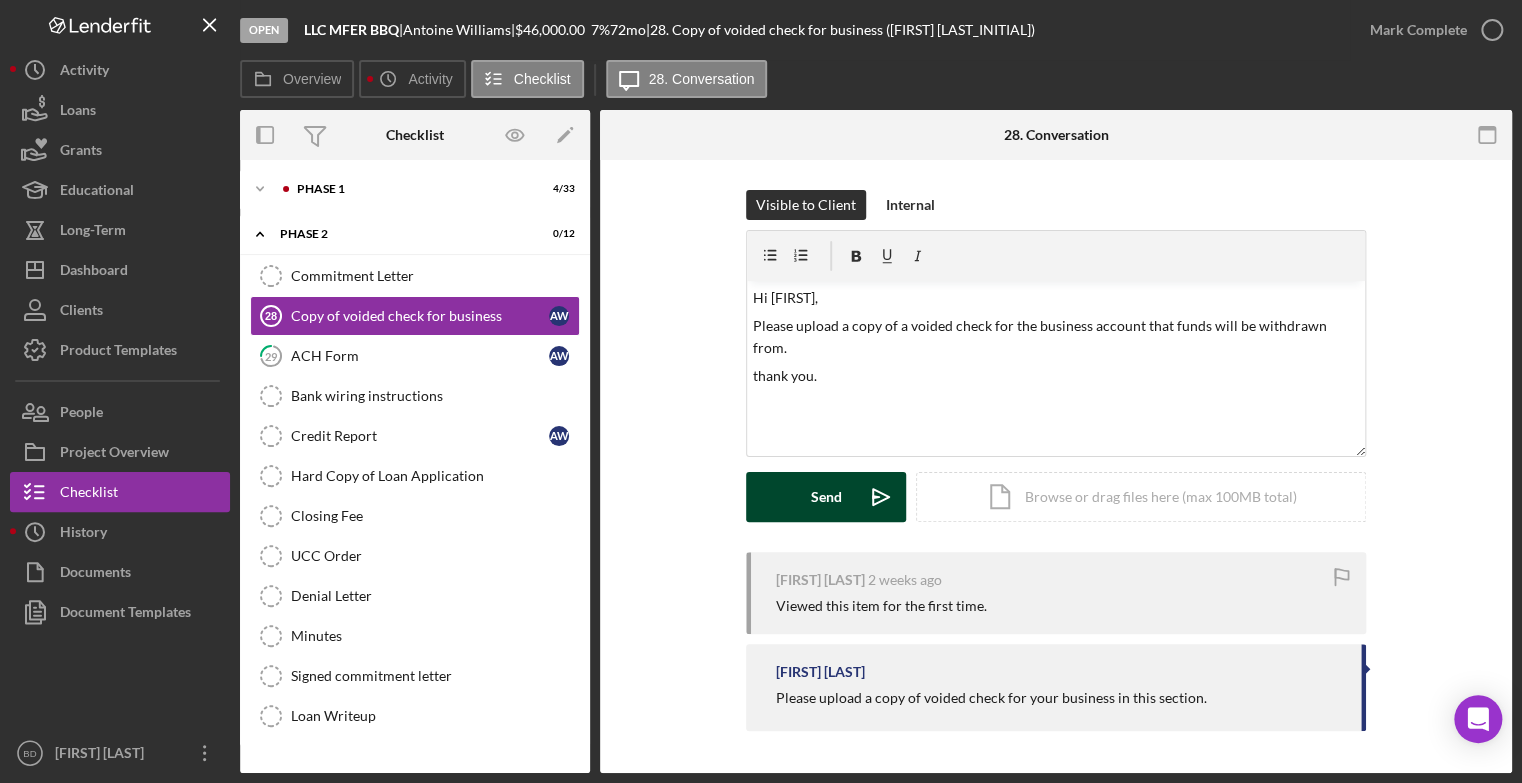 click on "Send" at bounding box center [826, 497] 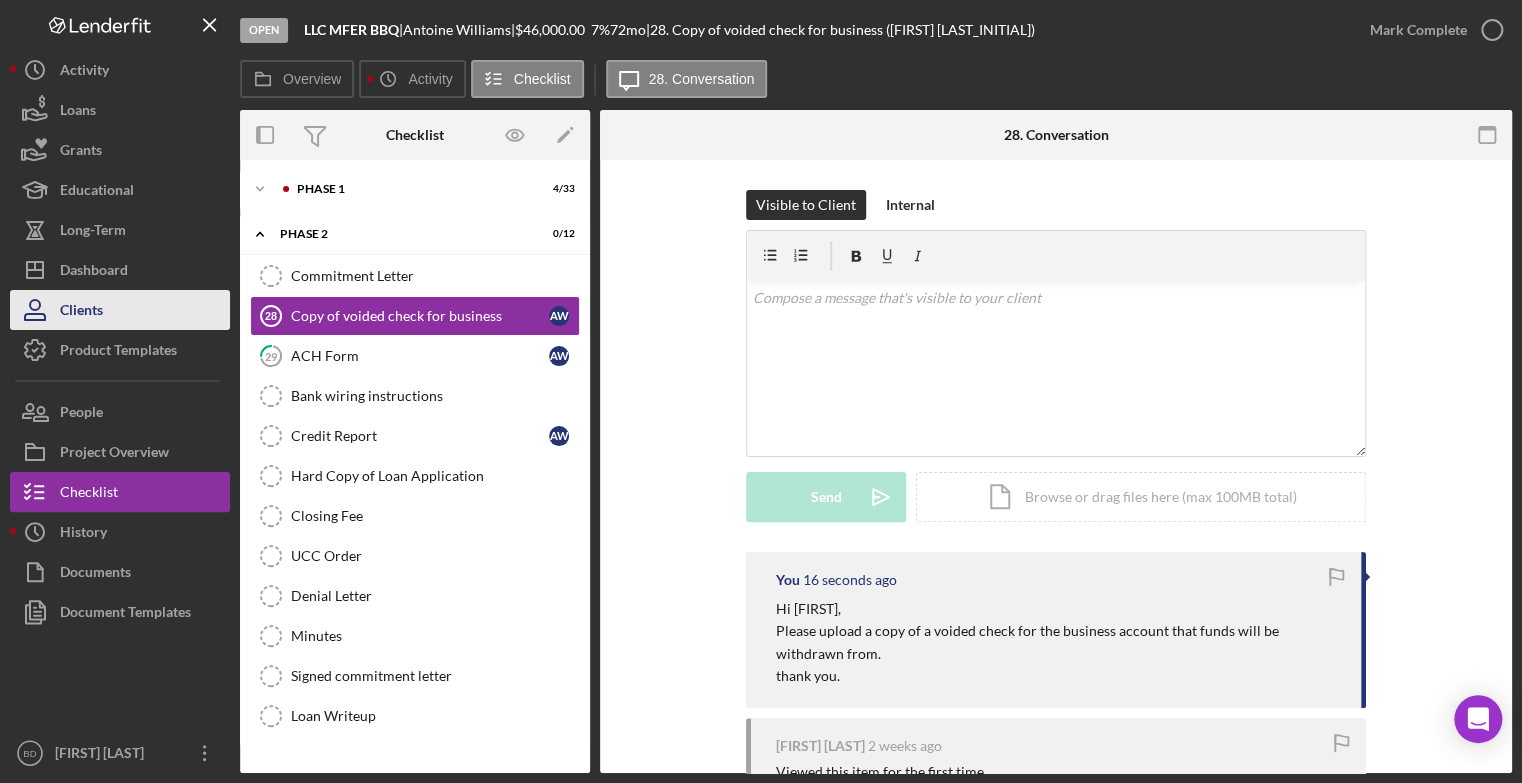 click on "Clients" at bounding box center (81, 312) 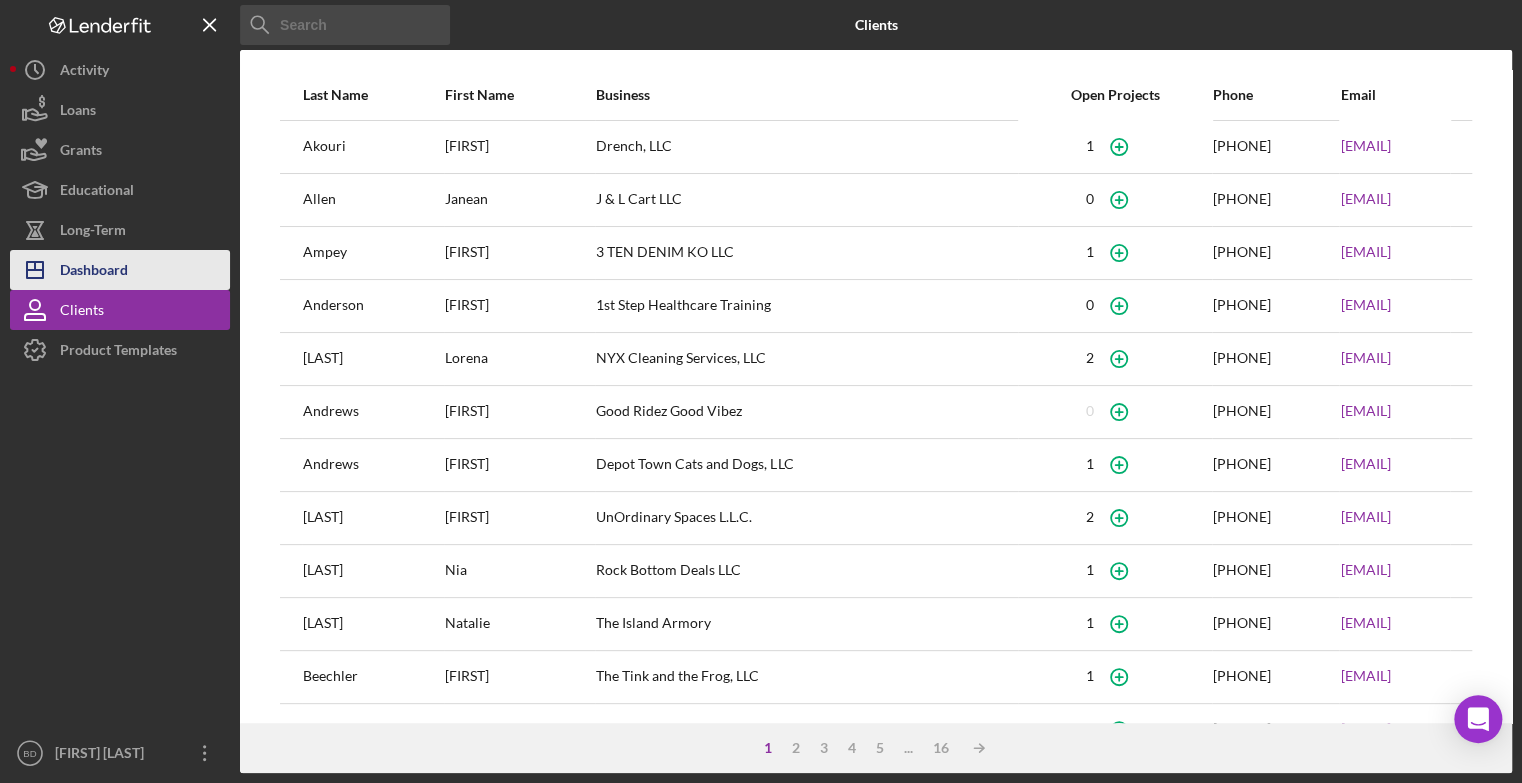 click on "Icon/Dashboard Dashboard" at bounding box center (120, 270) 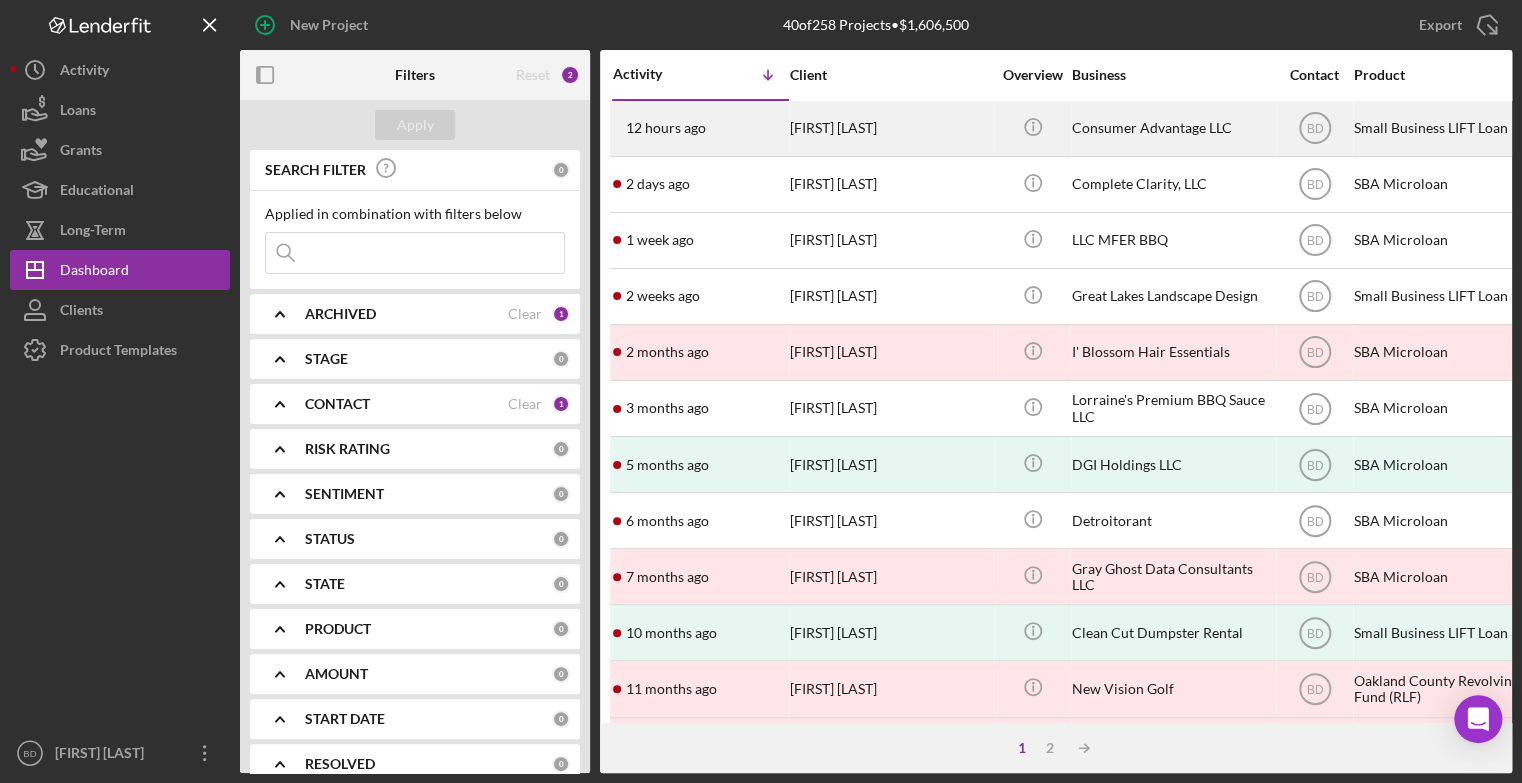 click on "hours ago [FIRST] [LAST]" at bounding box center (700, 128) 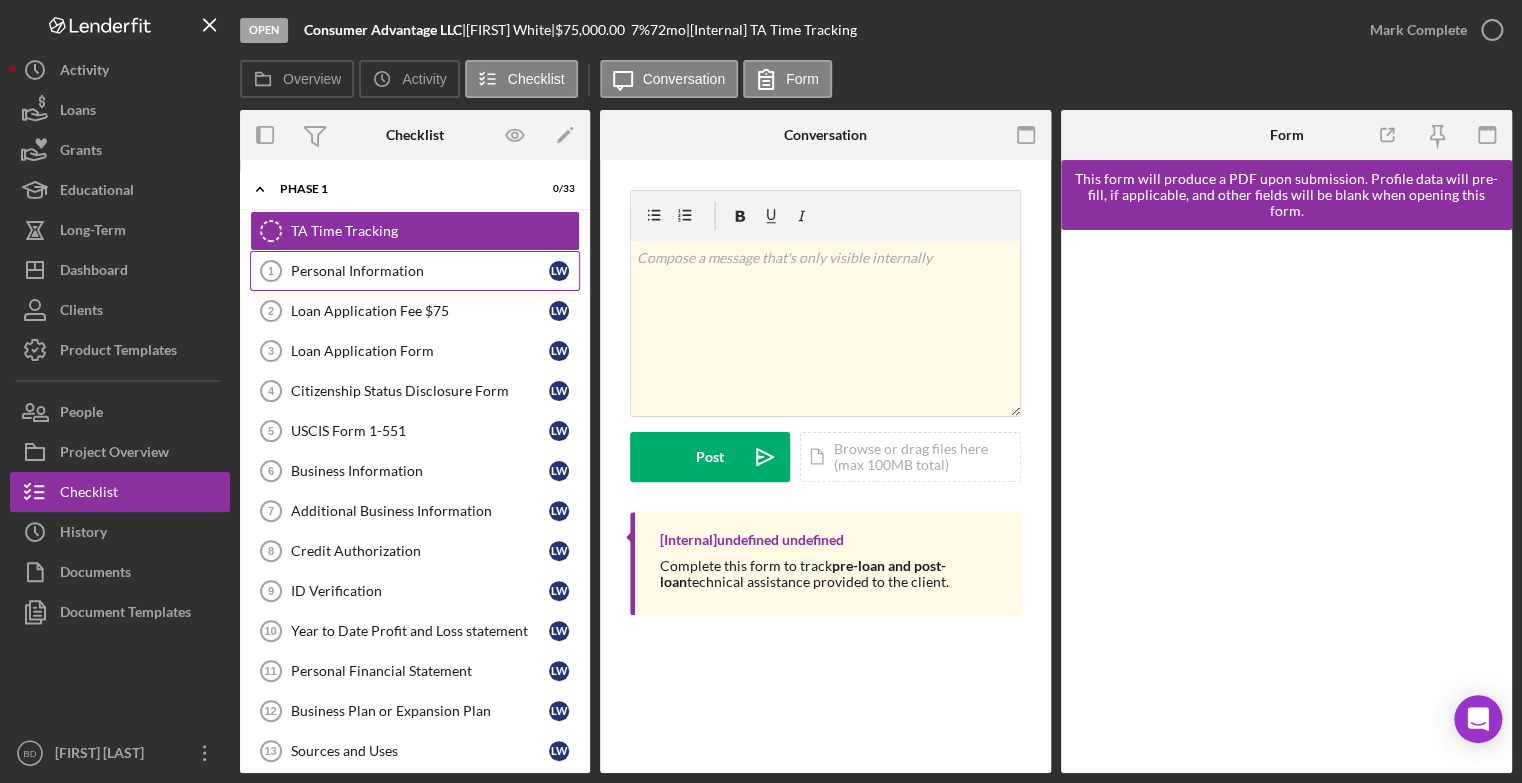 click on "Personal Information" at bounding box center (420, 271) 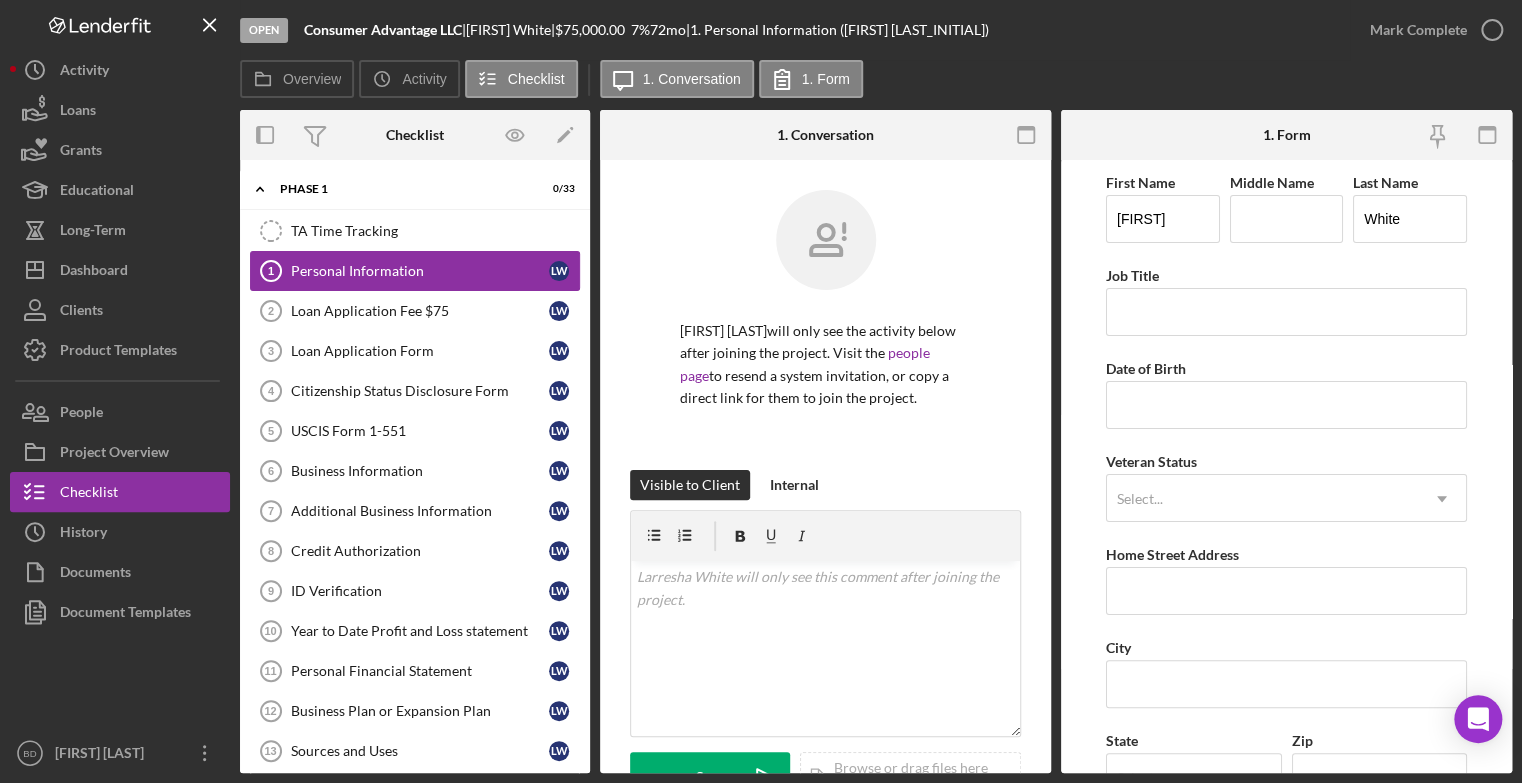 click on "Personal Information" at bounding box center [420, 271] 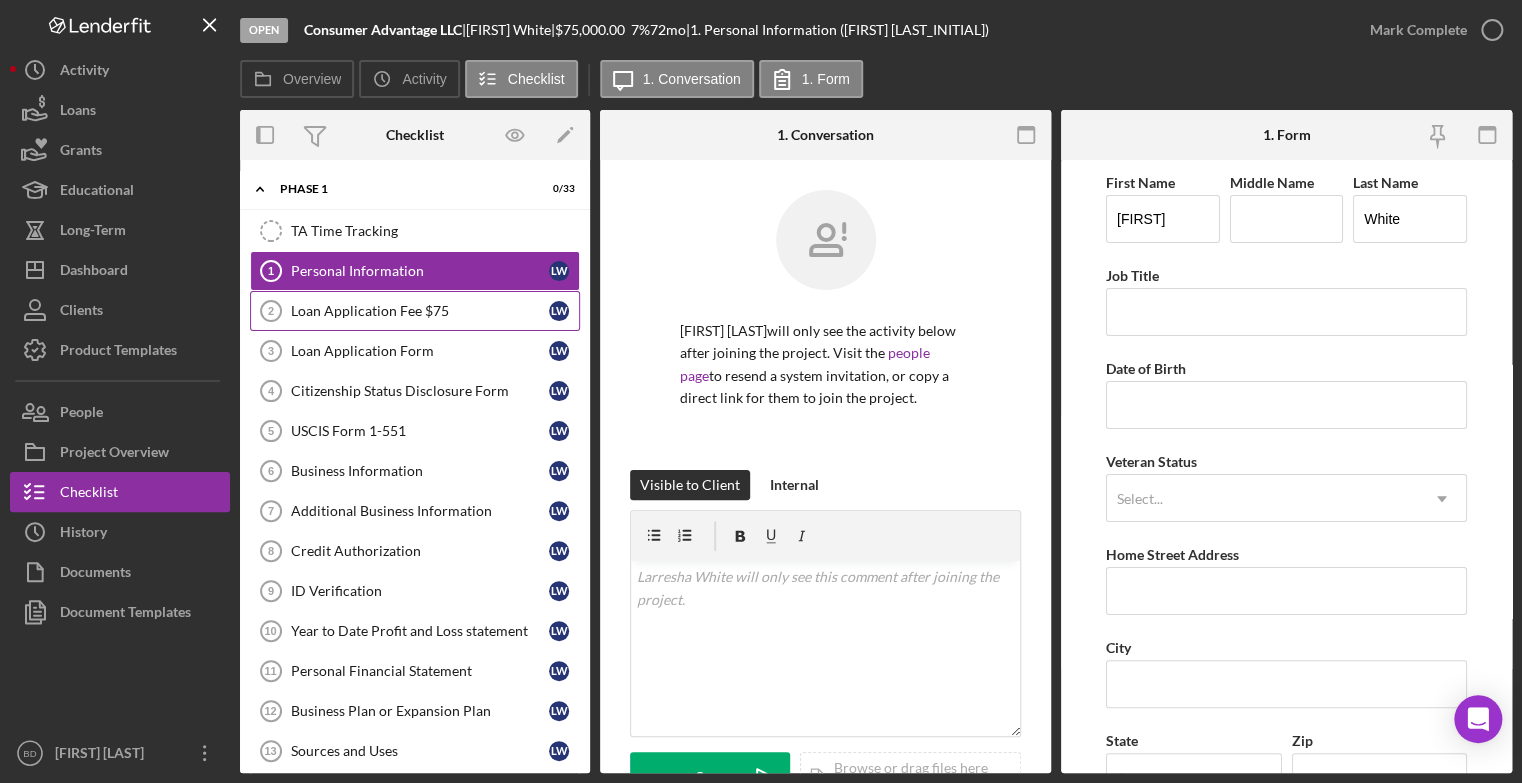 click on "Loan Application Fee  $75" at bounding box center [420, 311] 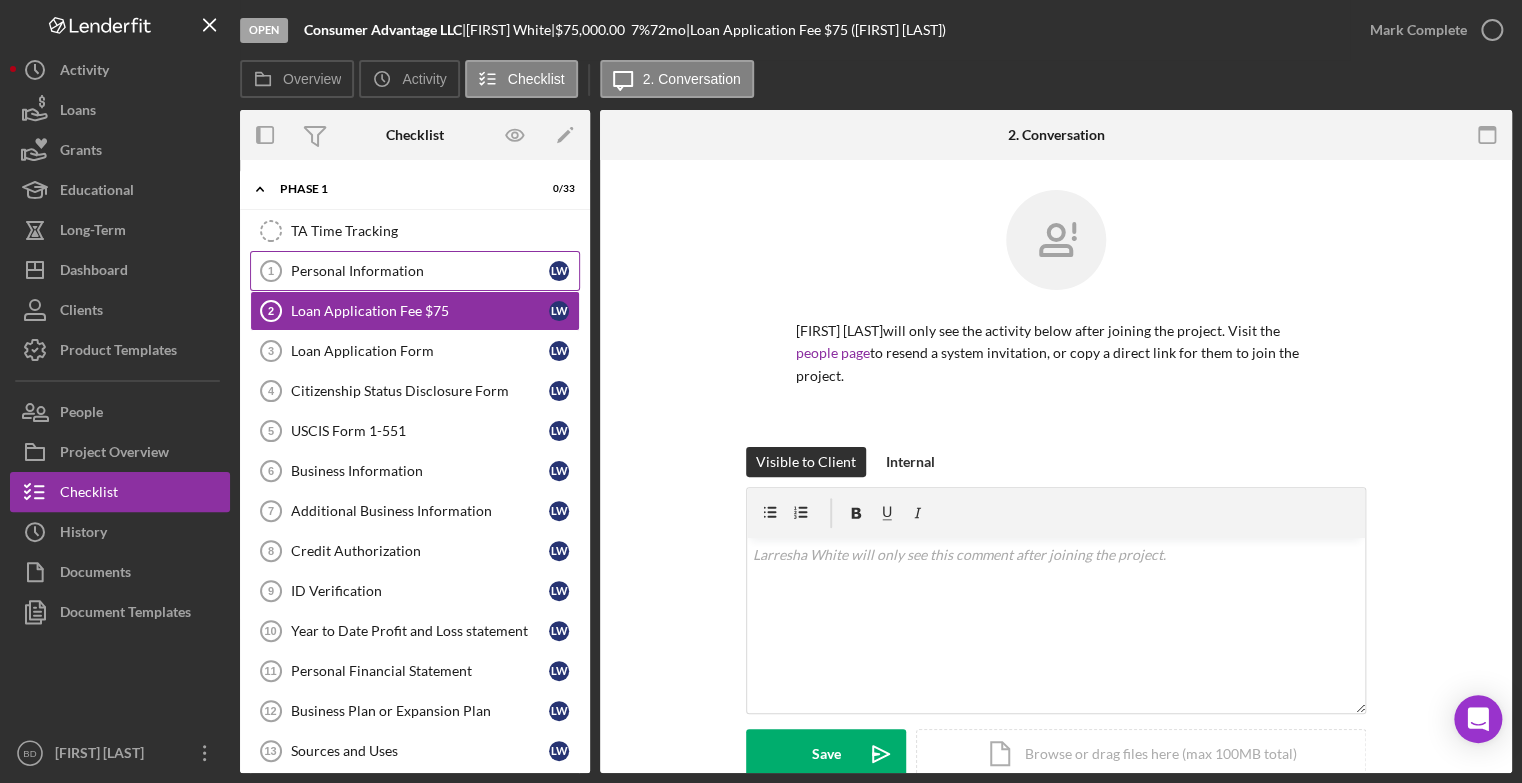 click on "Personal Information" at bounding box center (420, 271) 